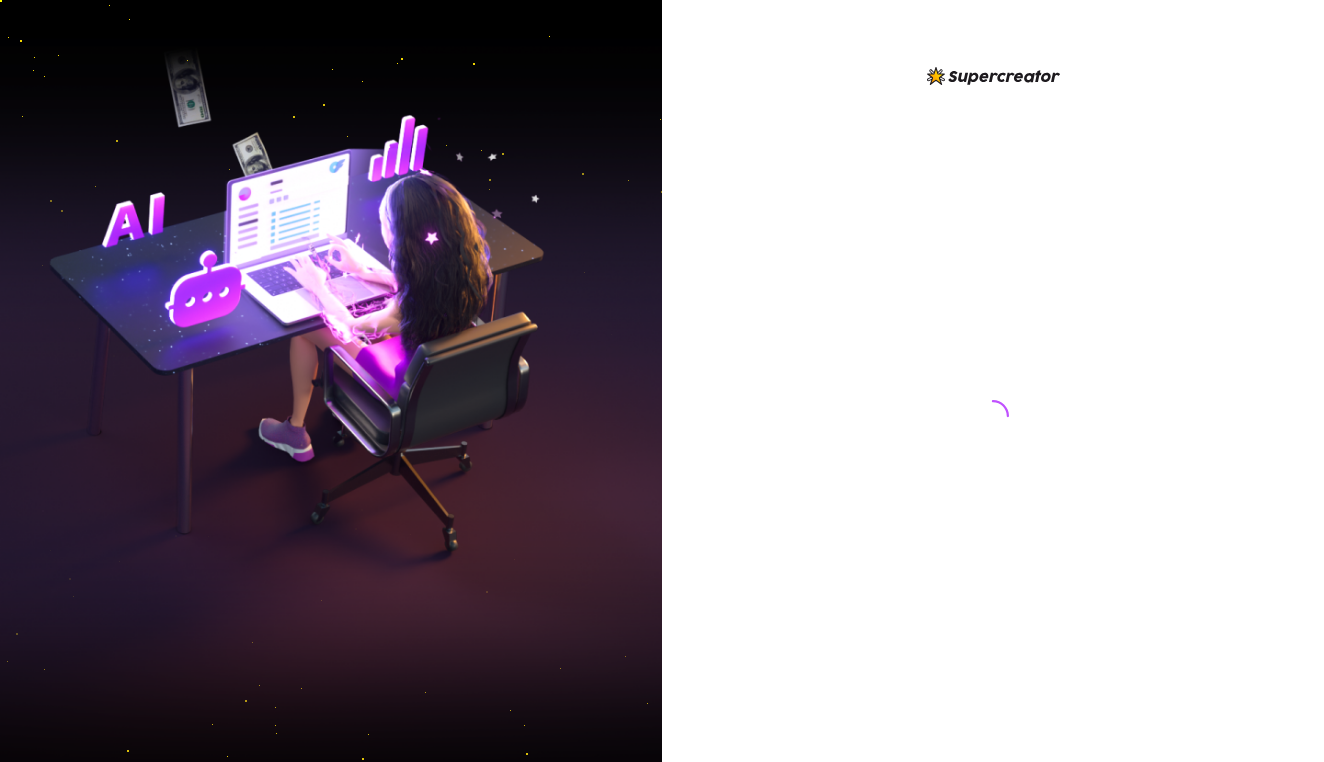 scroll, scrollTop: 0, scrollLeft: 0, axis: both 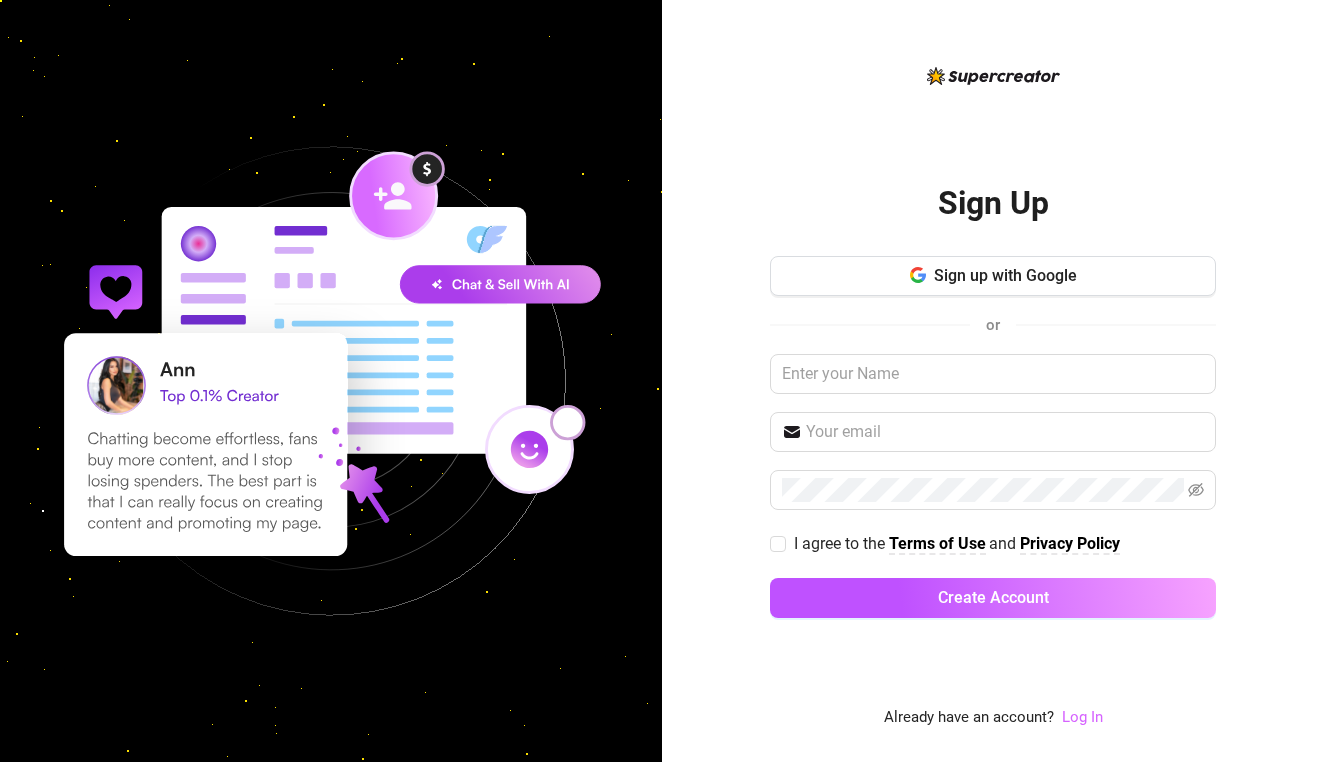 click on "Log In" at bounding box center (1082, 717) 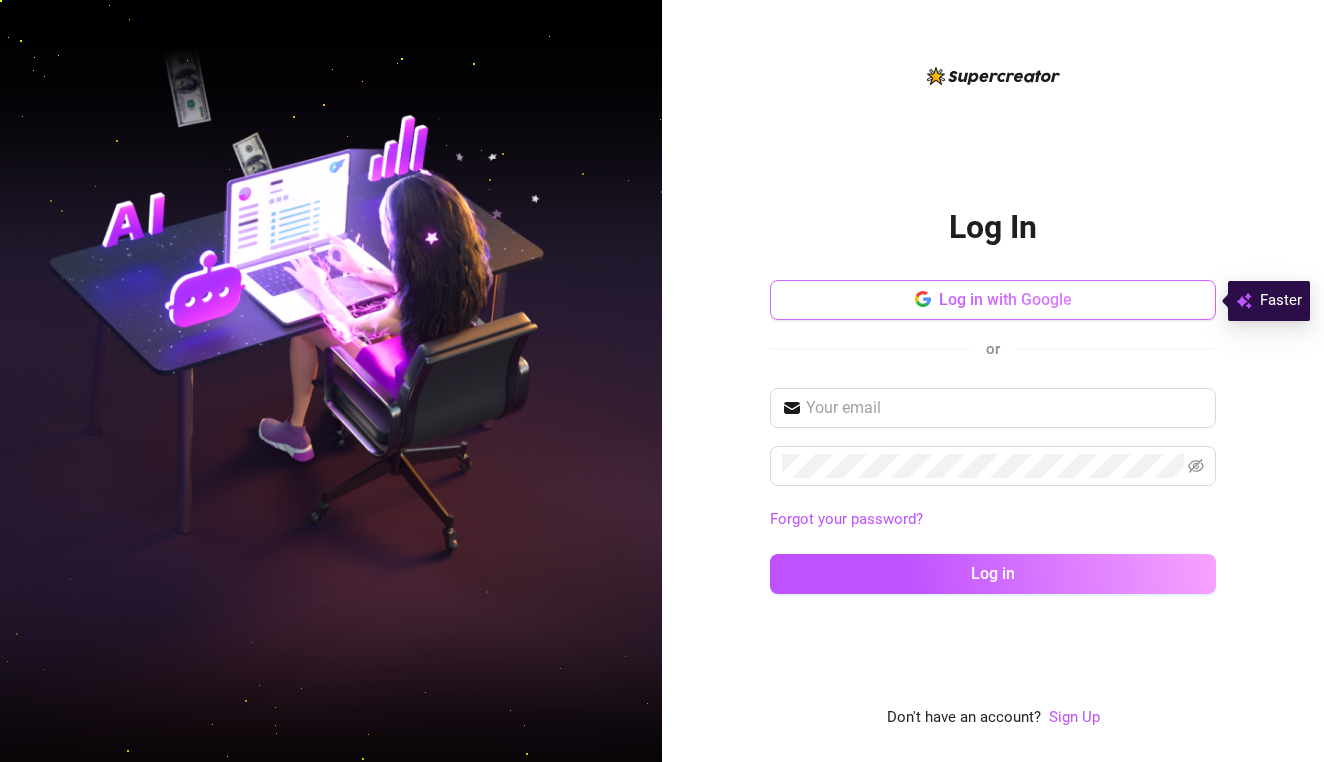 click on "Log in with Google" at bounding box center [1005, 299] 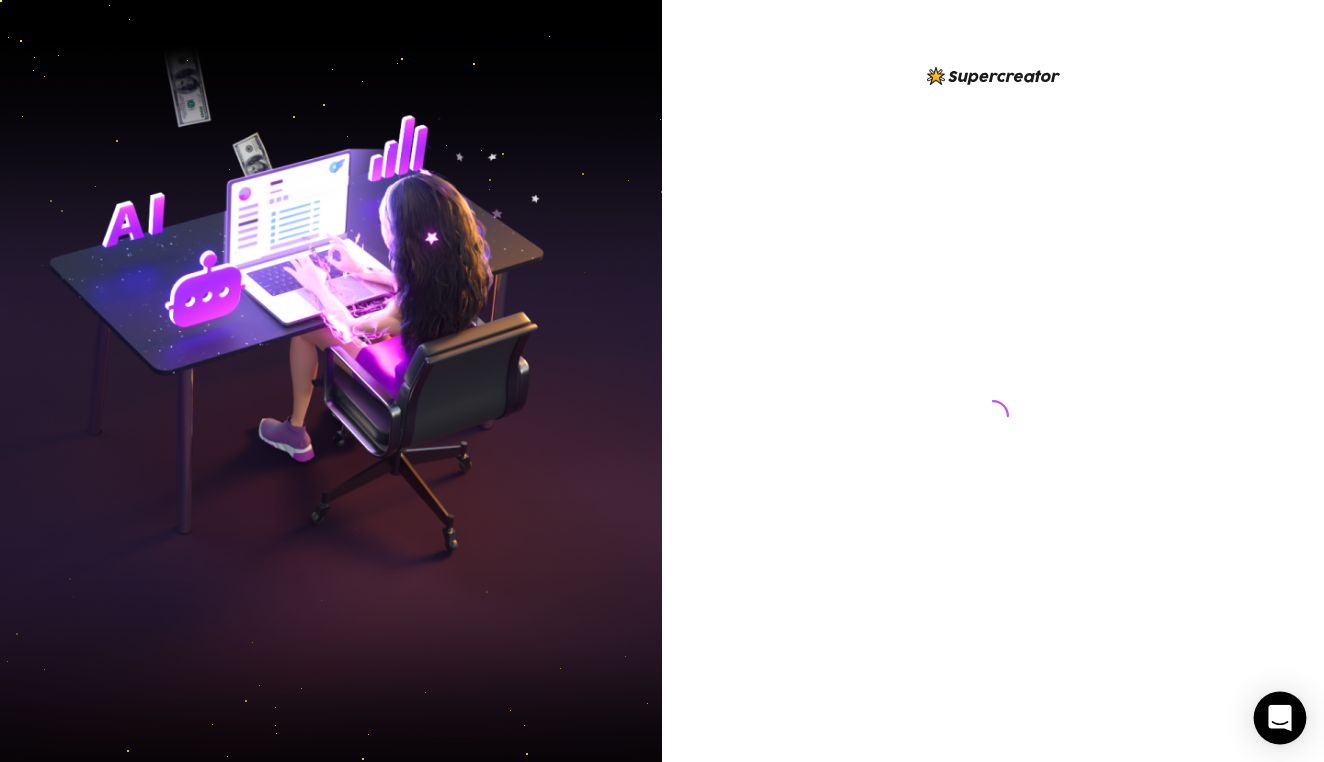 click at bounding box center [1280, 718] 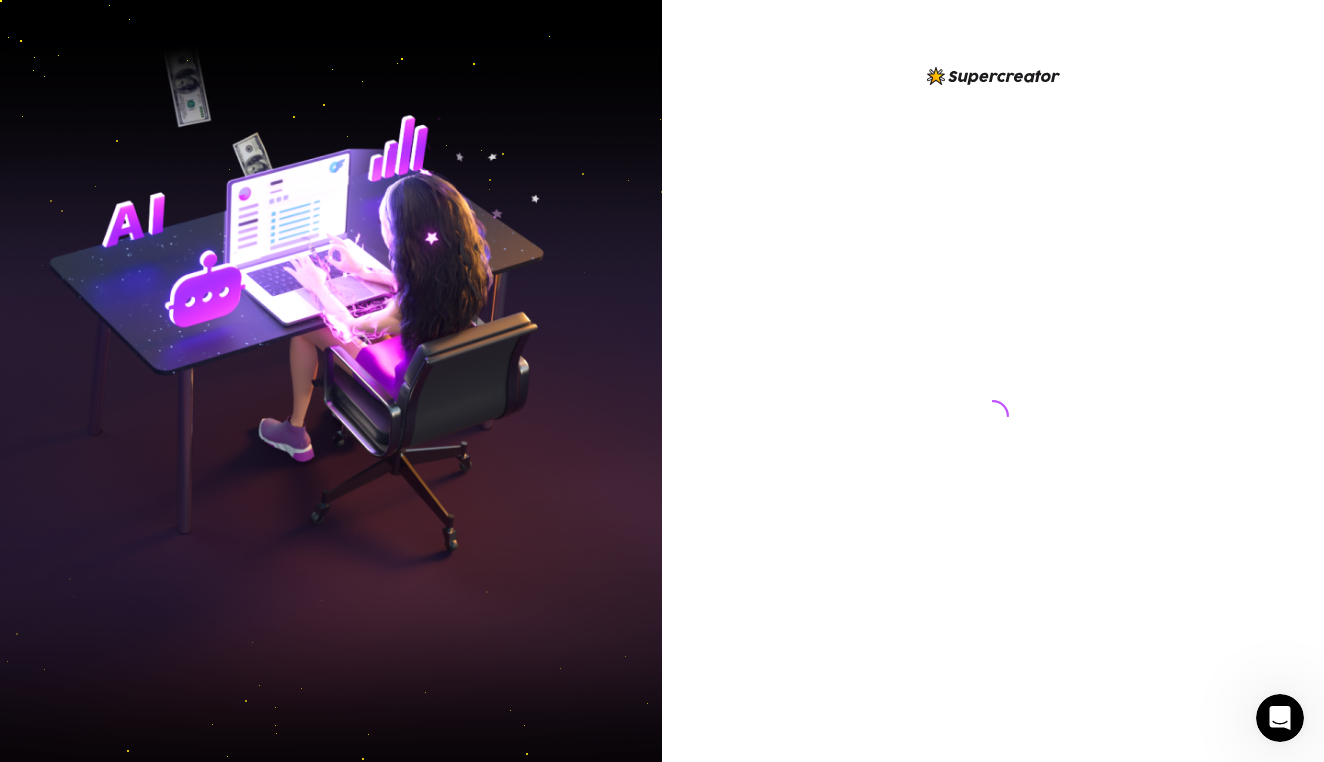 scroll, scrollTop: 0, scrollLeft: 0, axis: both 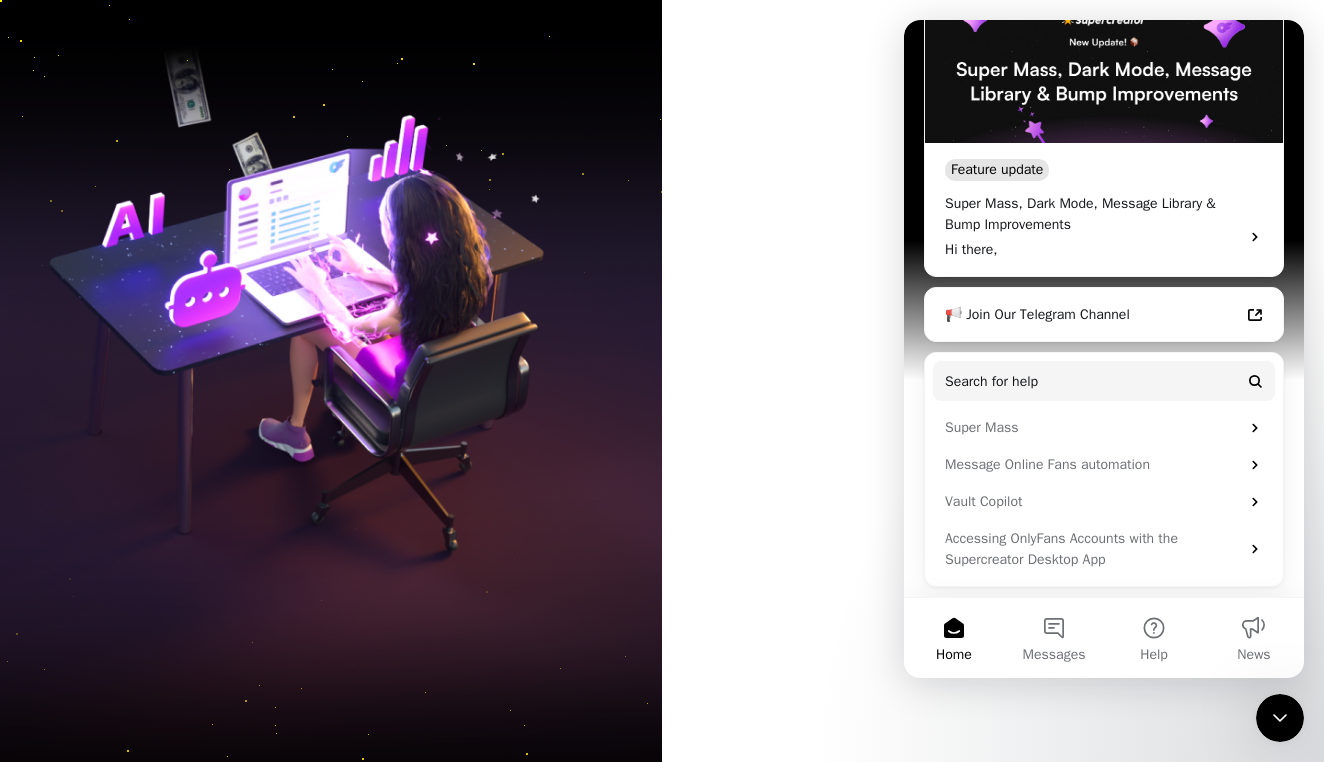 click at bounding box center (1280, 718) 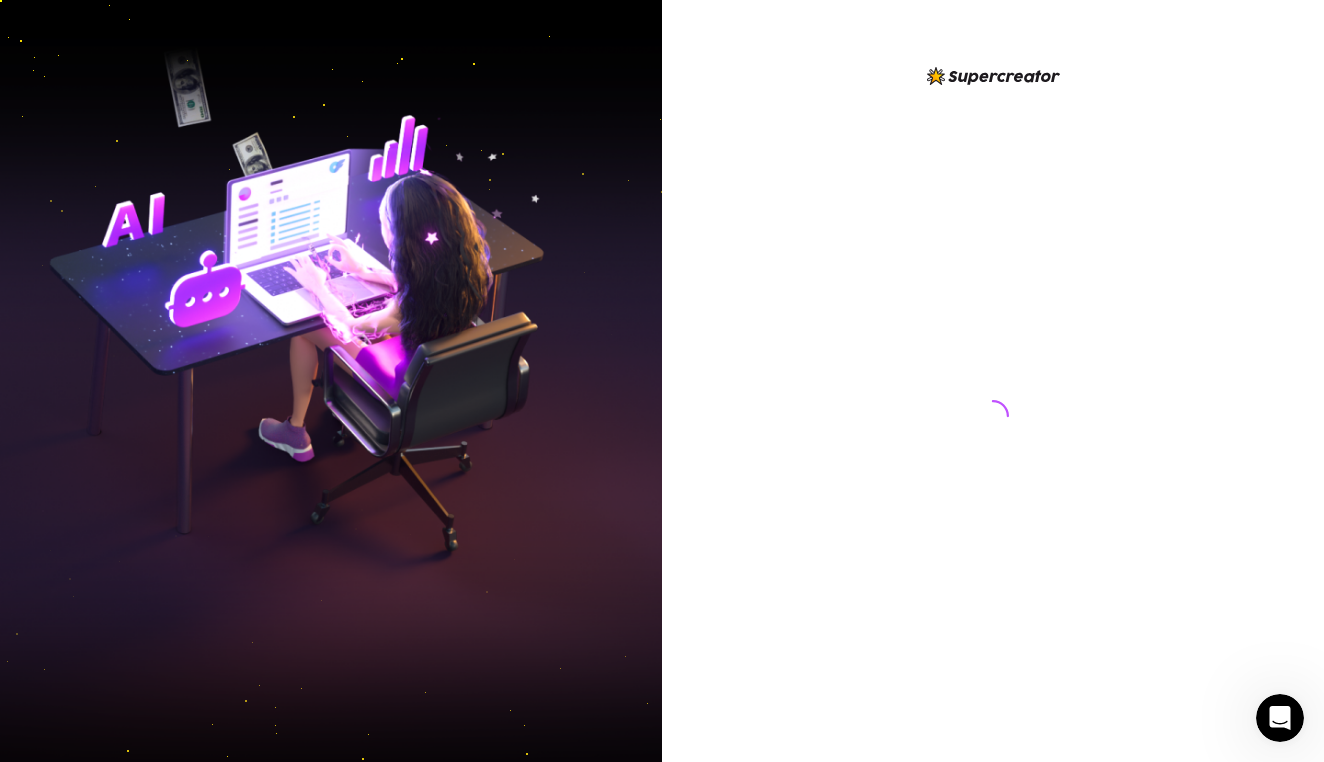 scroll, scrollTop: 0, scrollLeft: 0, axis: both 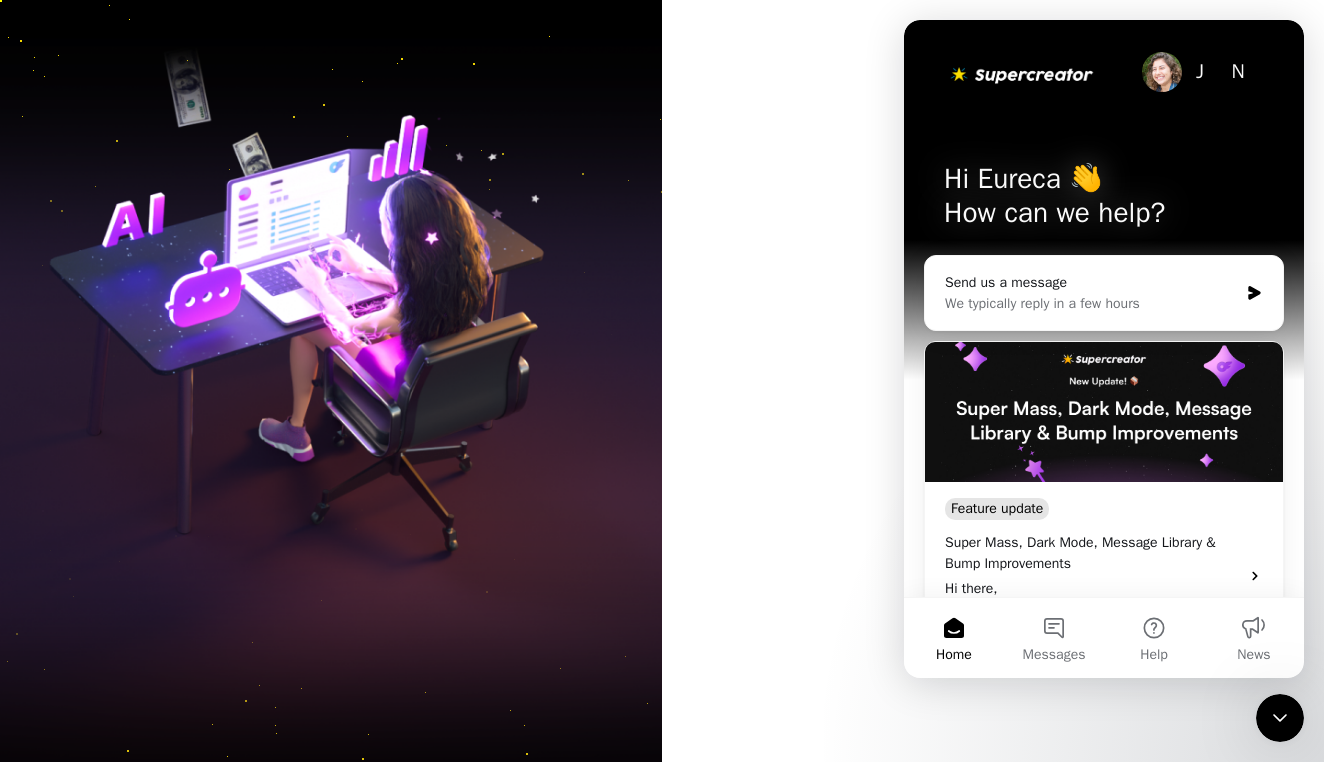 click at bounding box center [993, 397] 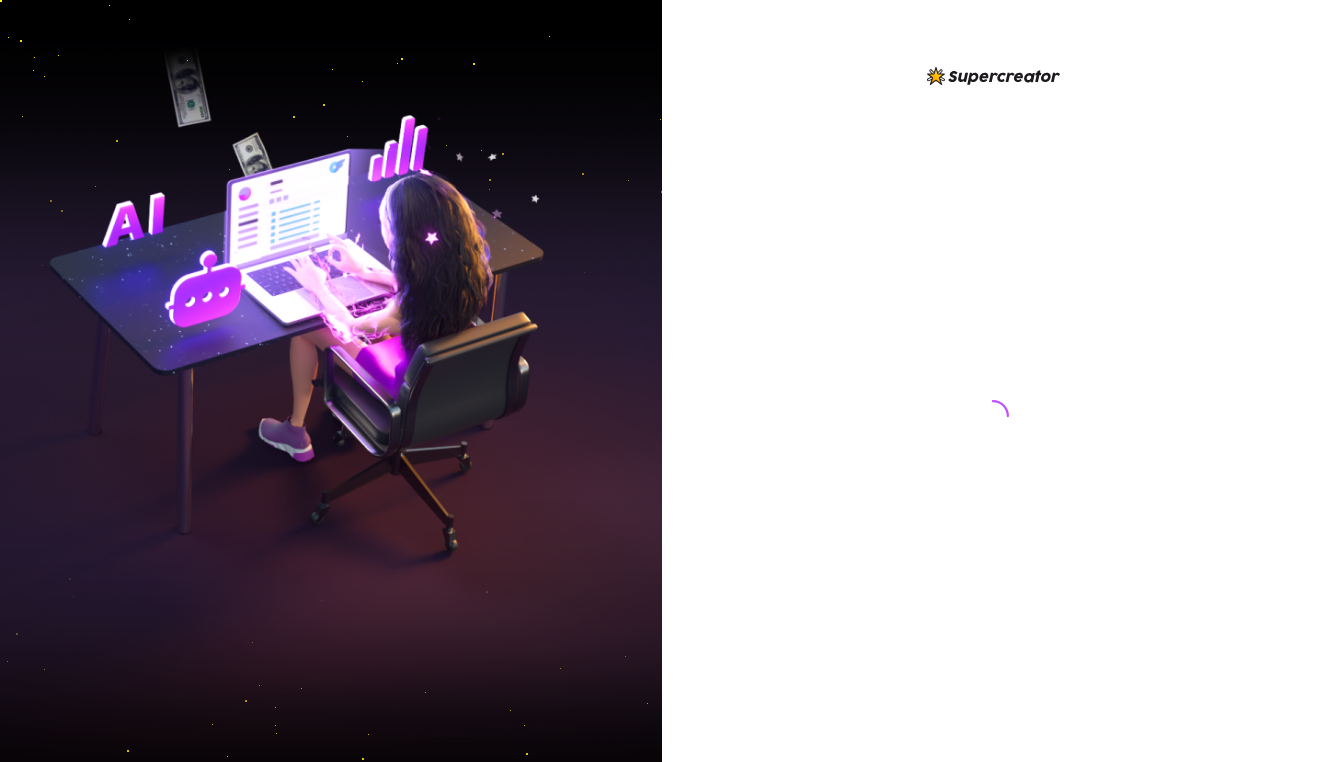 scroll, scrollTop: 0, scrollLeft: 0, axis: both 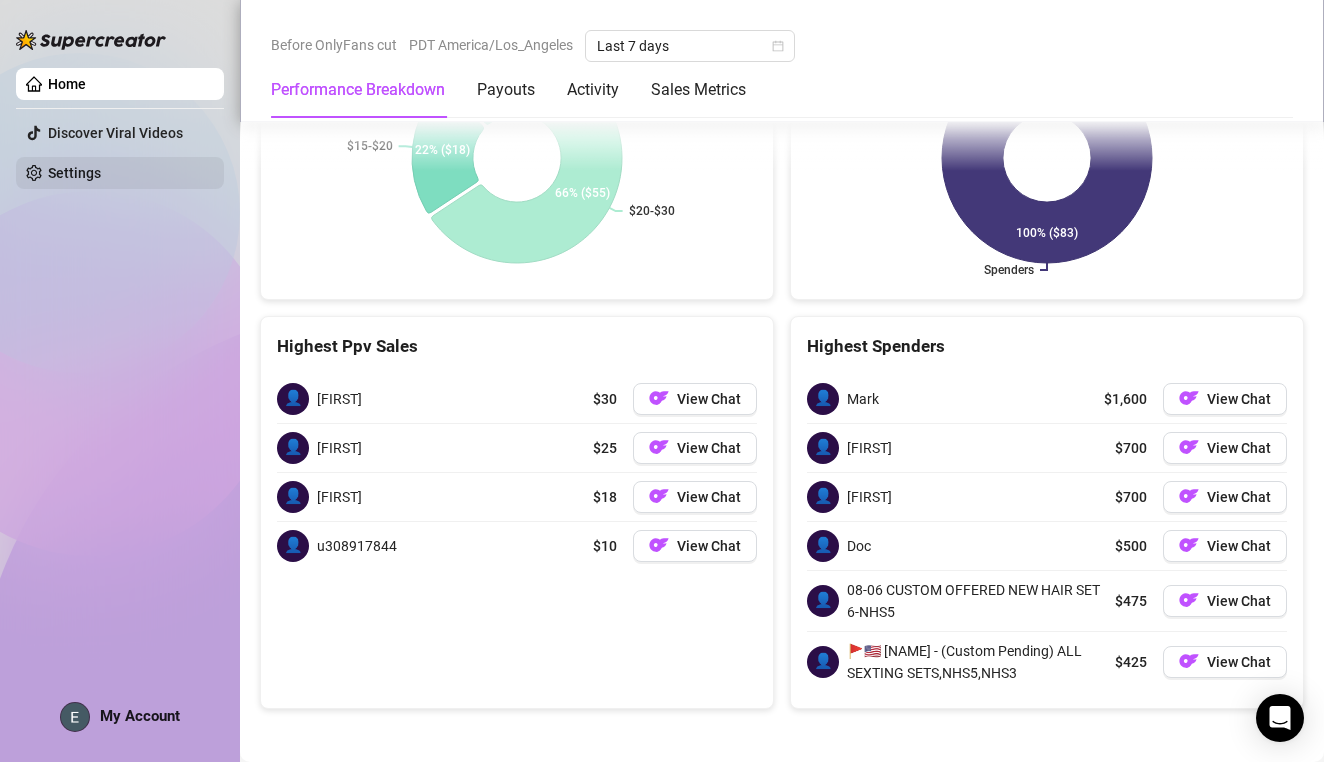 click on "Settings" at bounding box center [74, 173] 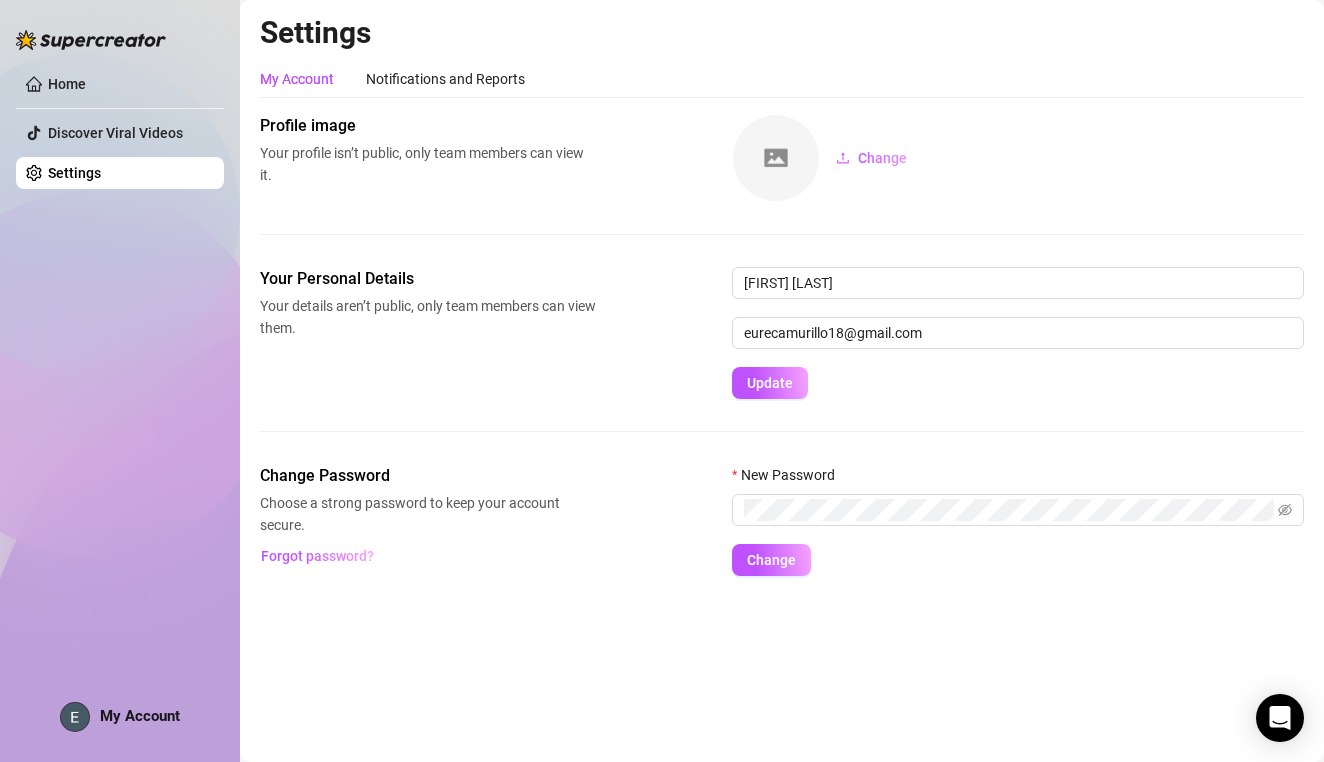 scroll, scrollTop: 0, scrollLeft: 0, axis: both 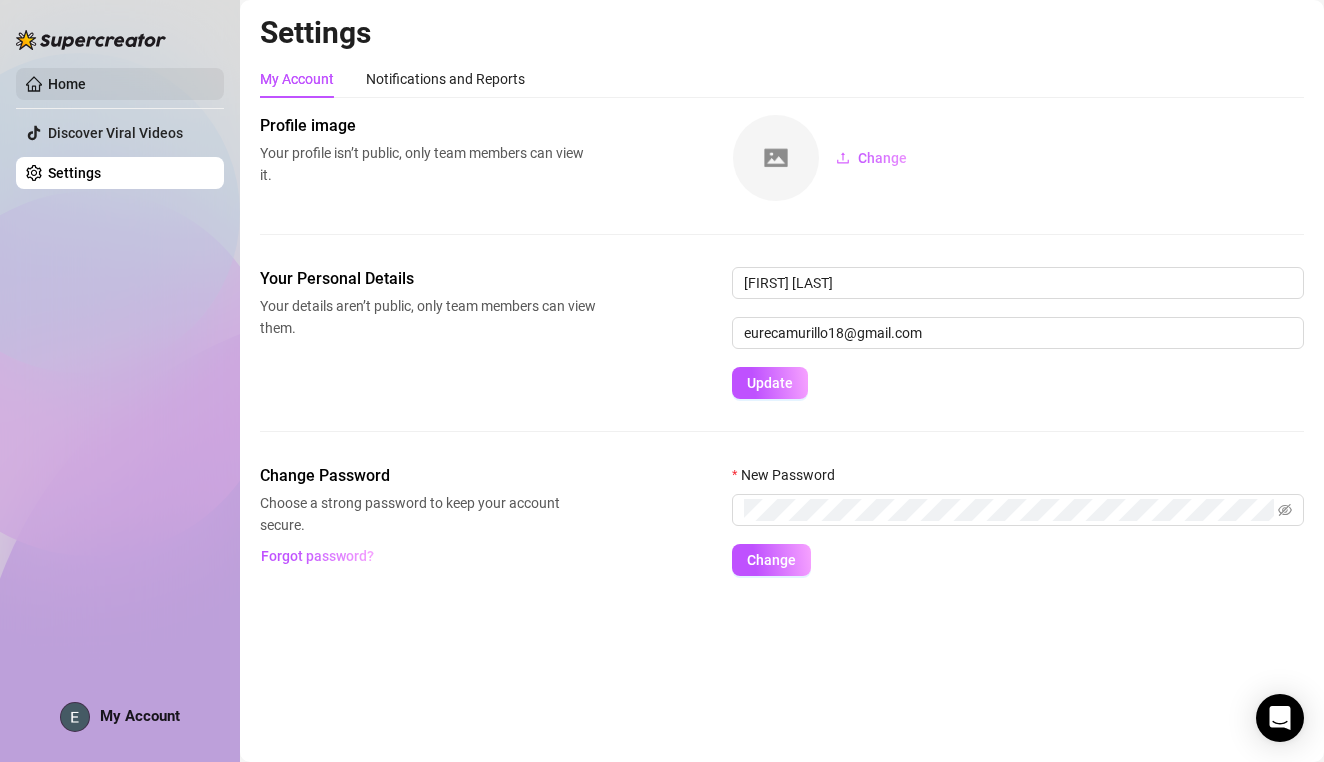 click on "Home" at bounding box center (67, 84) 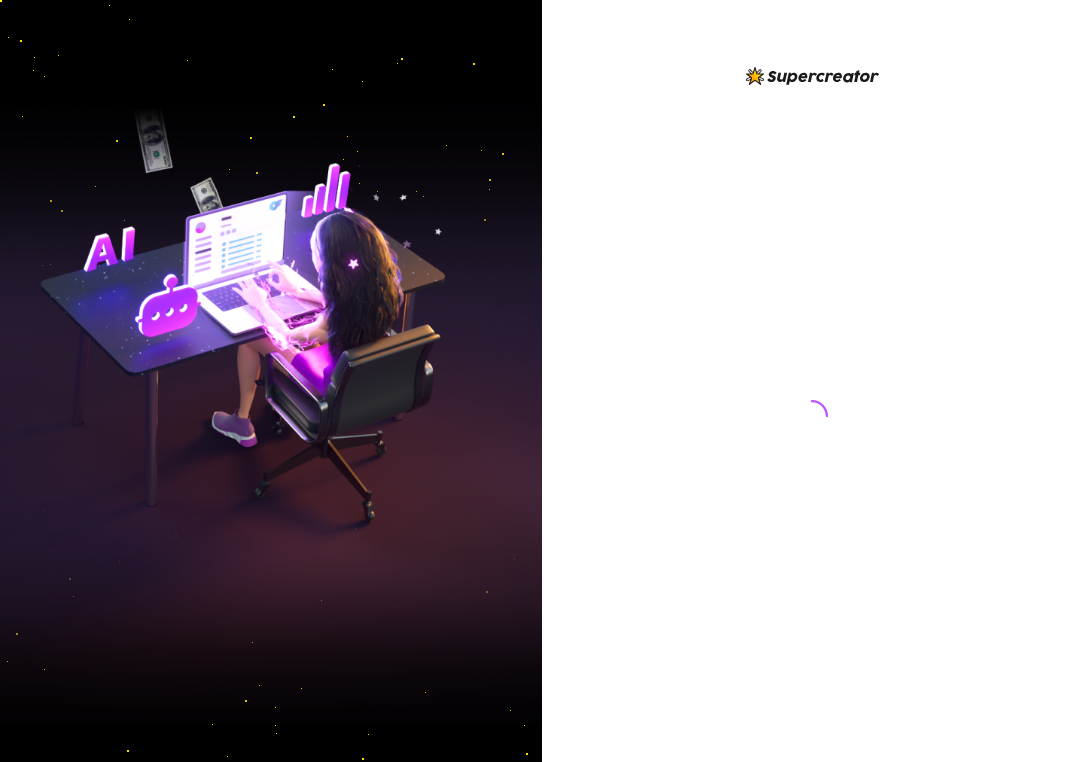 scroll, scrollTop: 0, scrollLeft: 0, axis: both 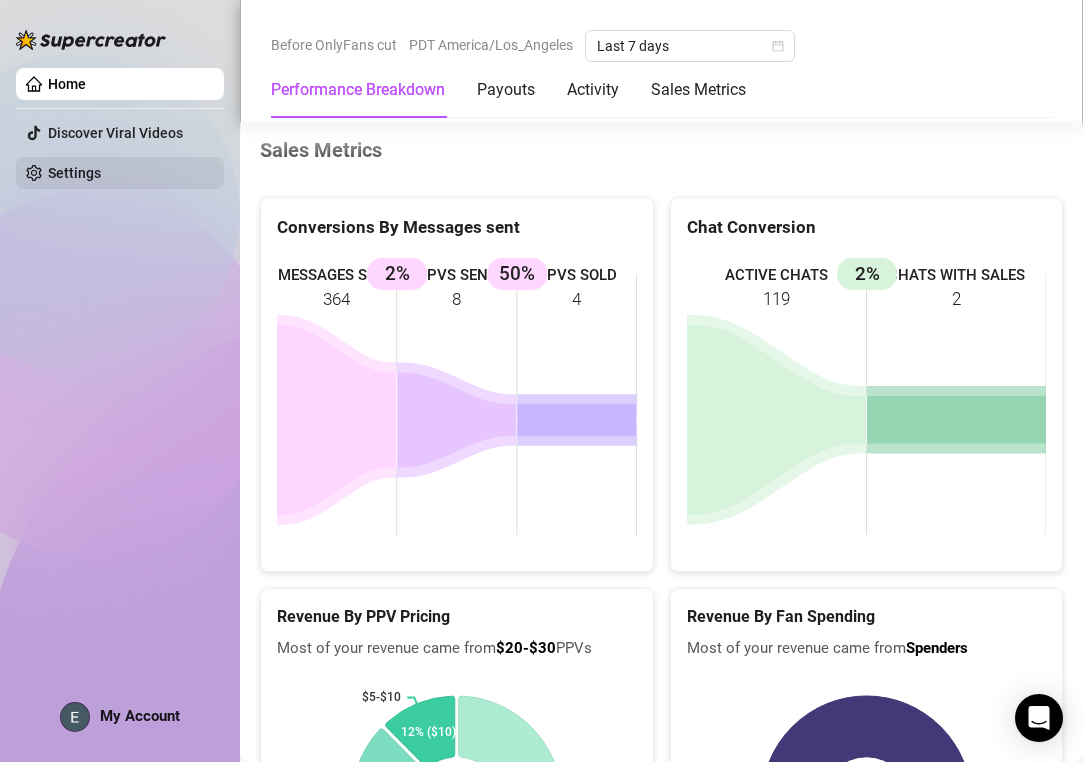 click on "Settings" at bounding box center (74, 173) 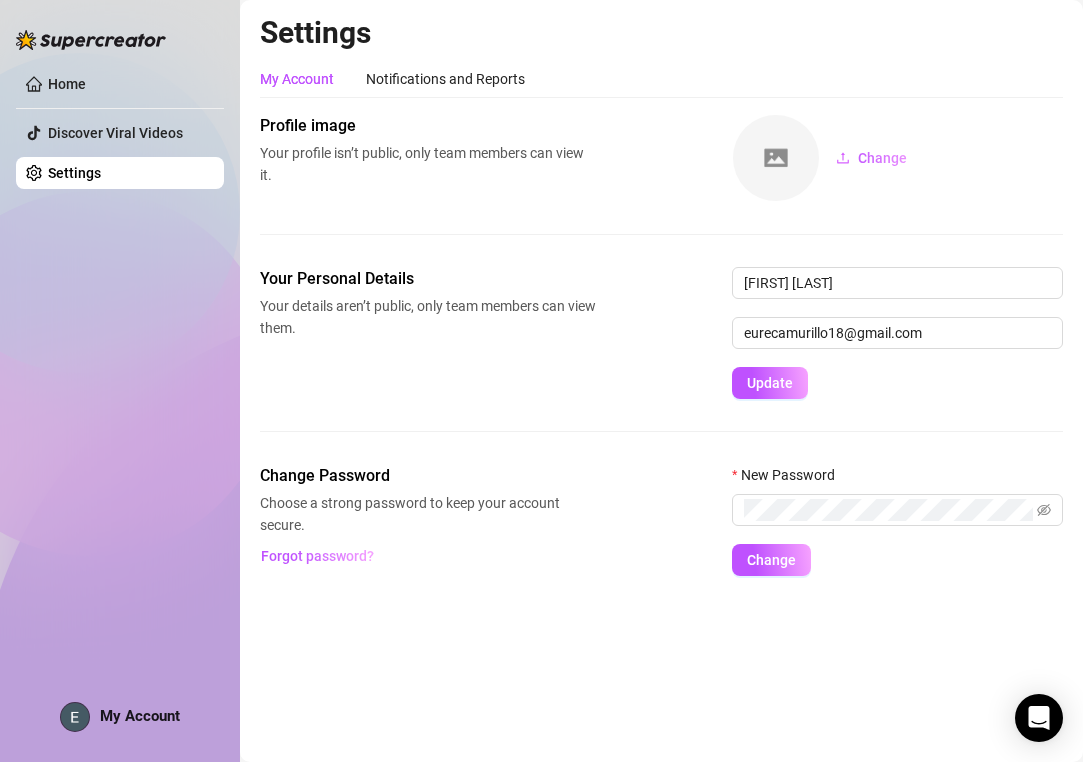 scroll, scrollTop: 0, scrollLeft: 0, axis: both 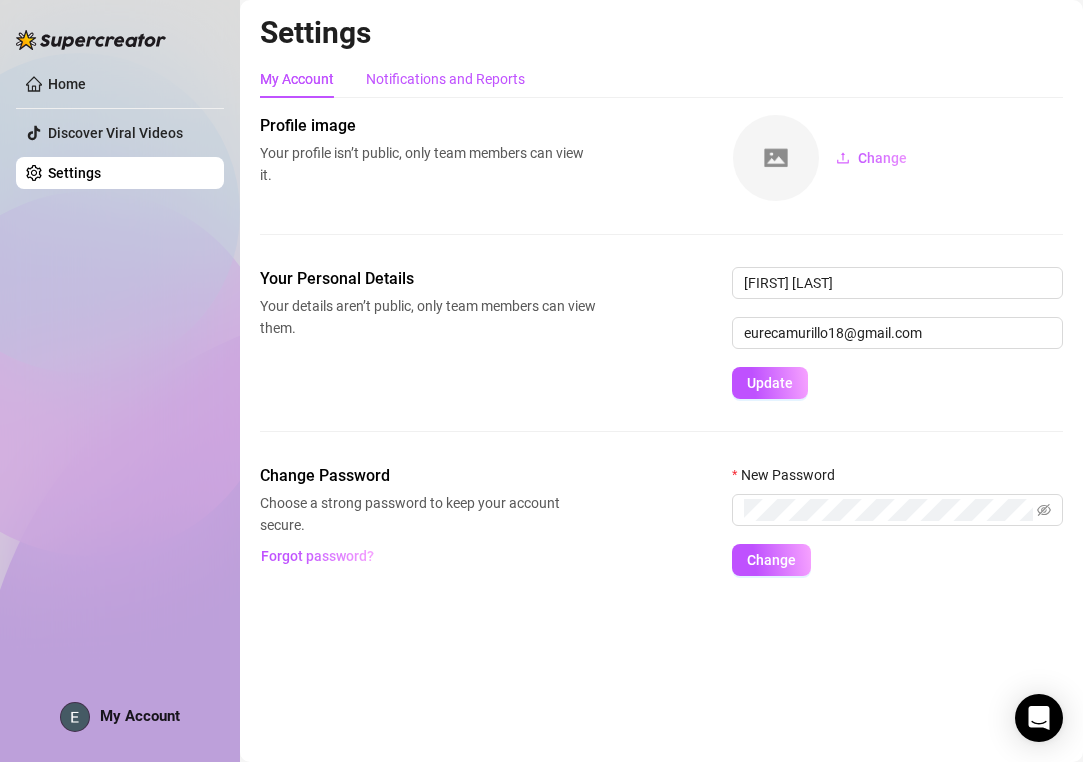 click on "Notifications and Reports" at bounding box center (445, 79) 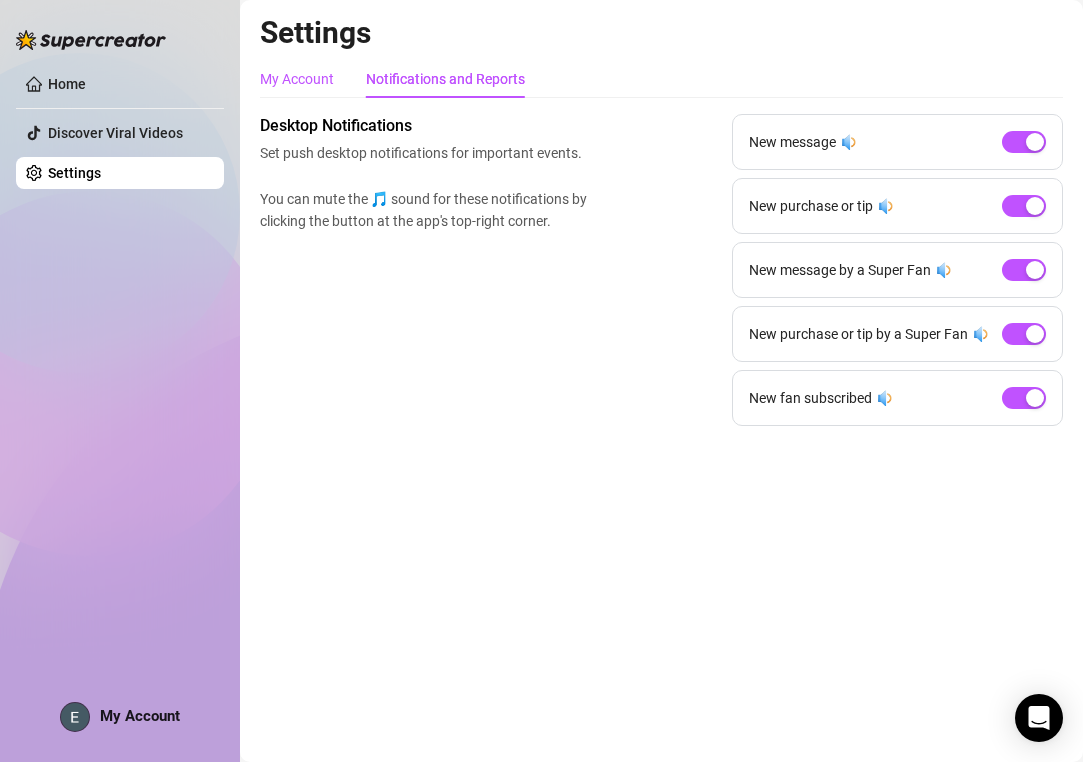 click on "My Account" at bounding box center [297, 79] 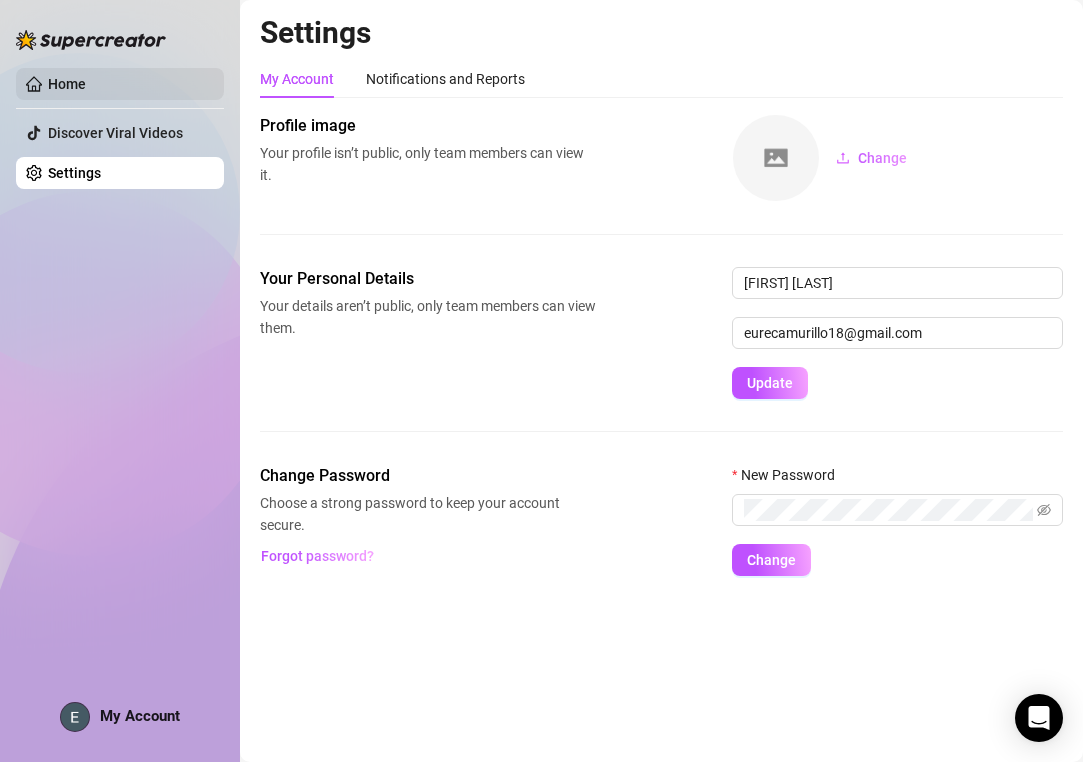 click on "Home" at bounding box center (67, 84) 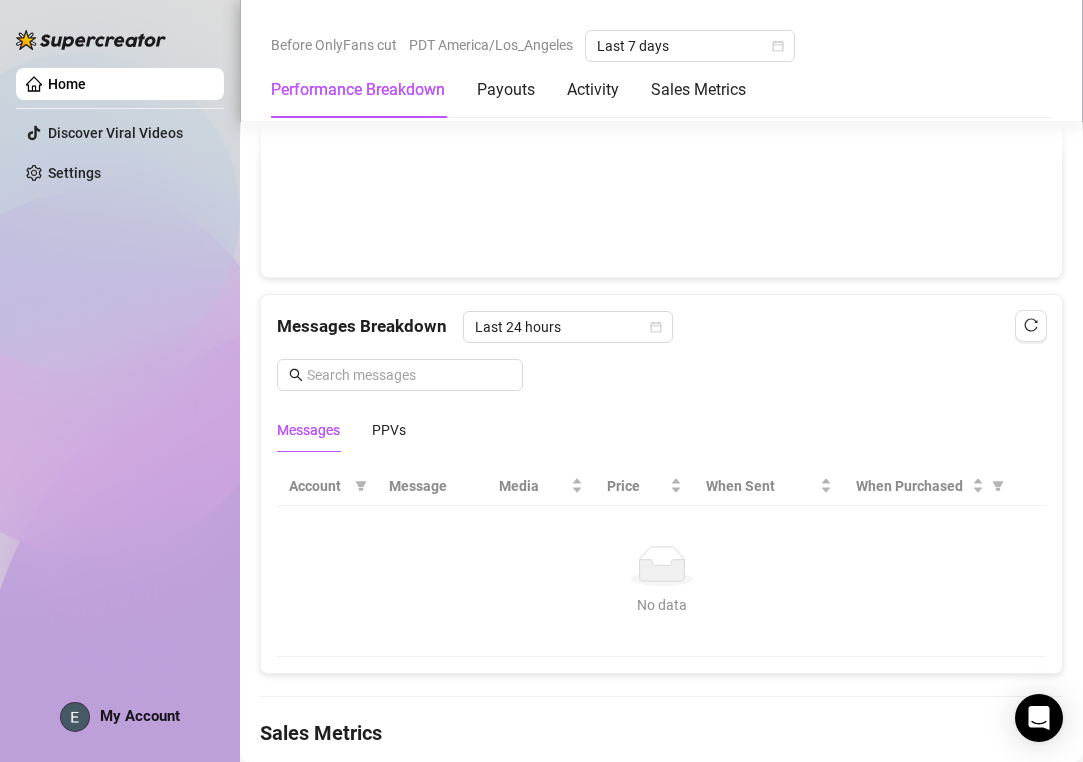 scroll, scrollTop: 1612, scrollLeft: 0, axis: vertical 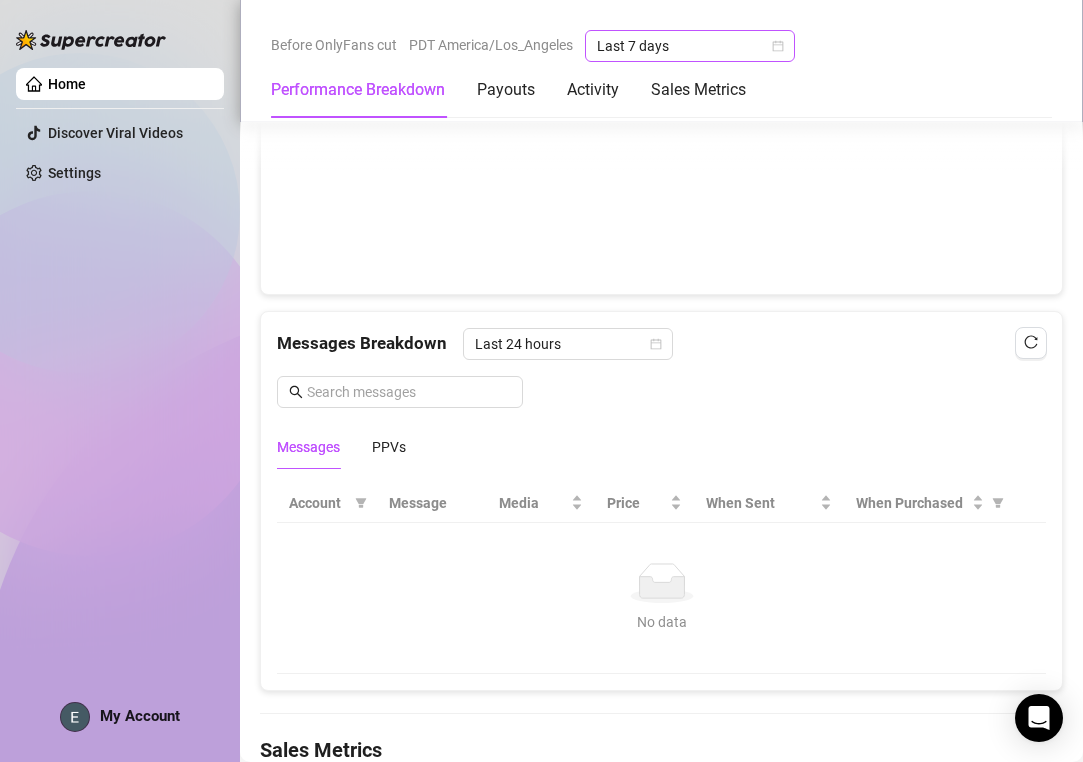 click on "Last 7 days" at bounding box center [690, 46] 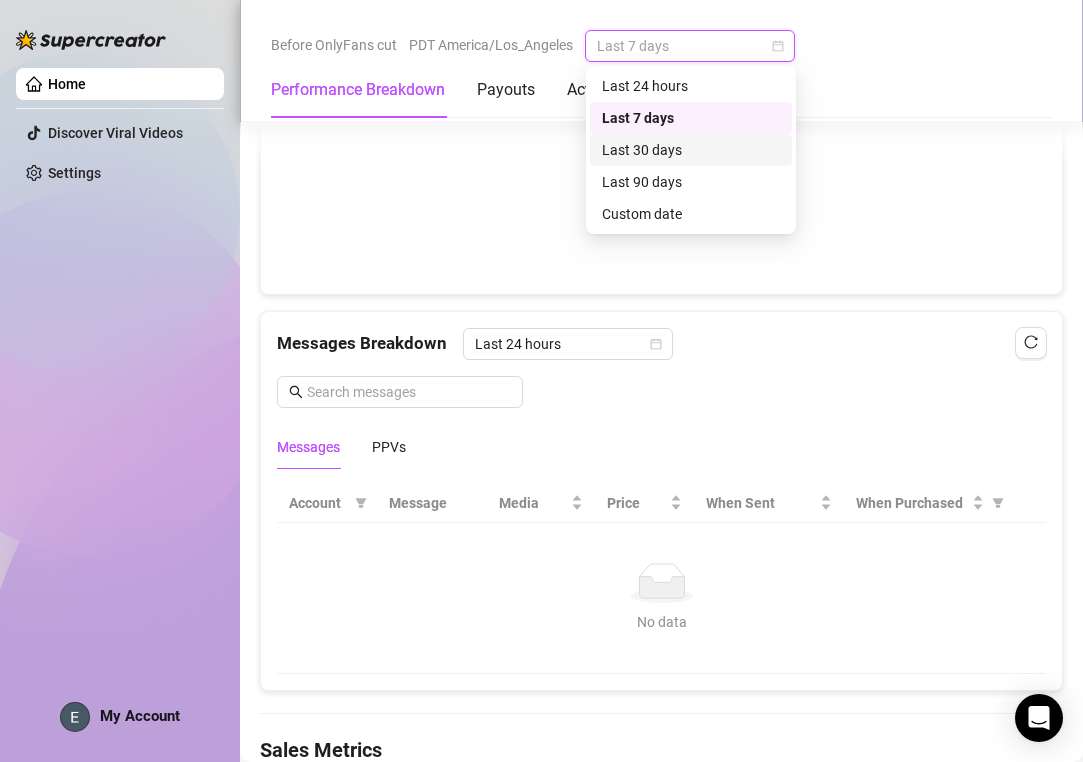 click on "Last 30 days" at bounding box center [691, 150] 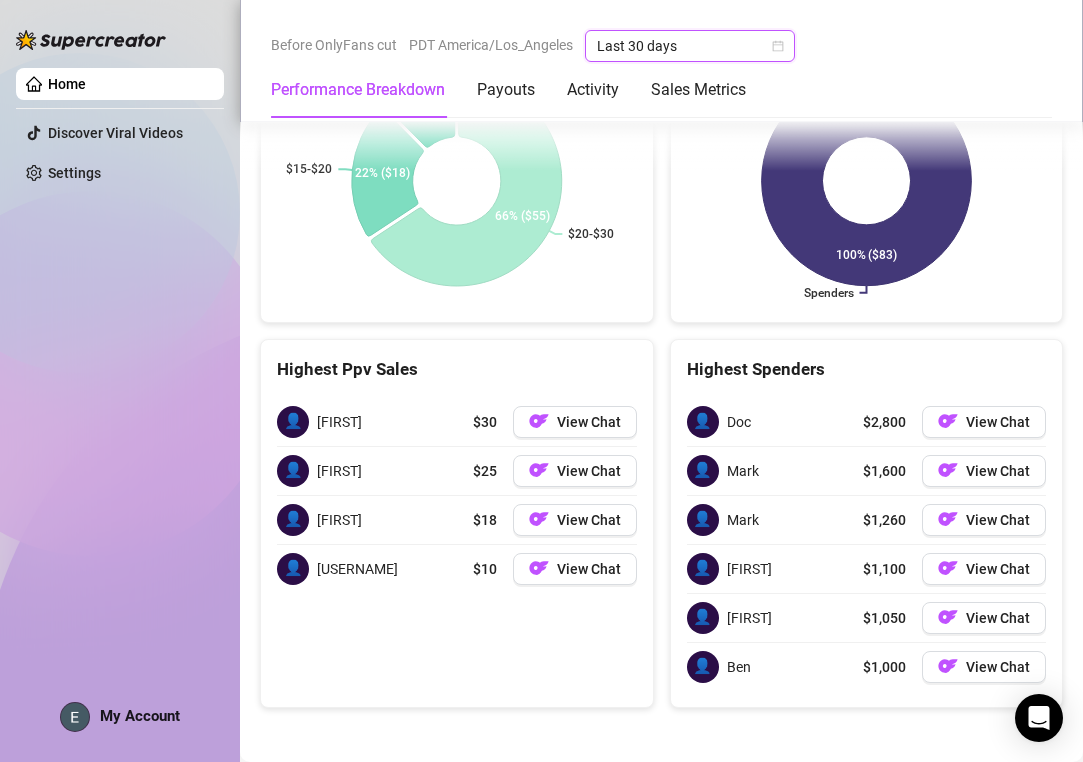 scroll, scrollTop: 2831, scrollLeft: 0, axis: vertical 